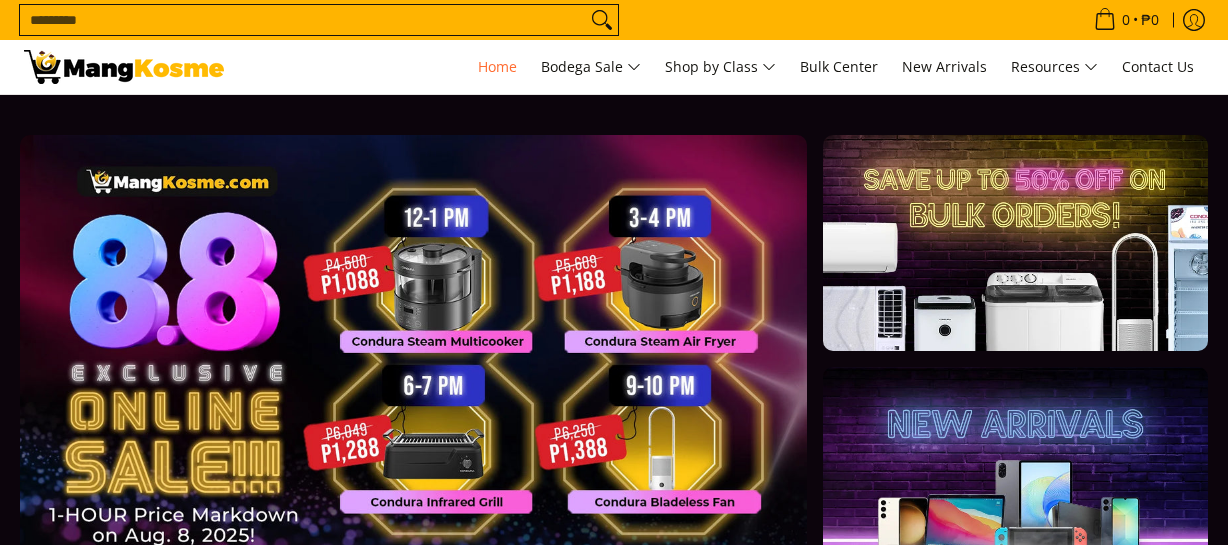 scroll, scrollTop: 0, scrollLeft: 0, axis: both 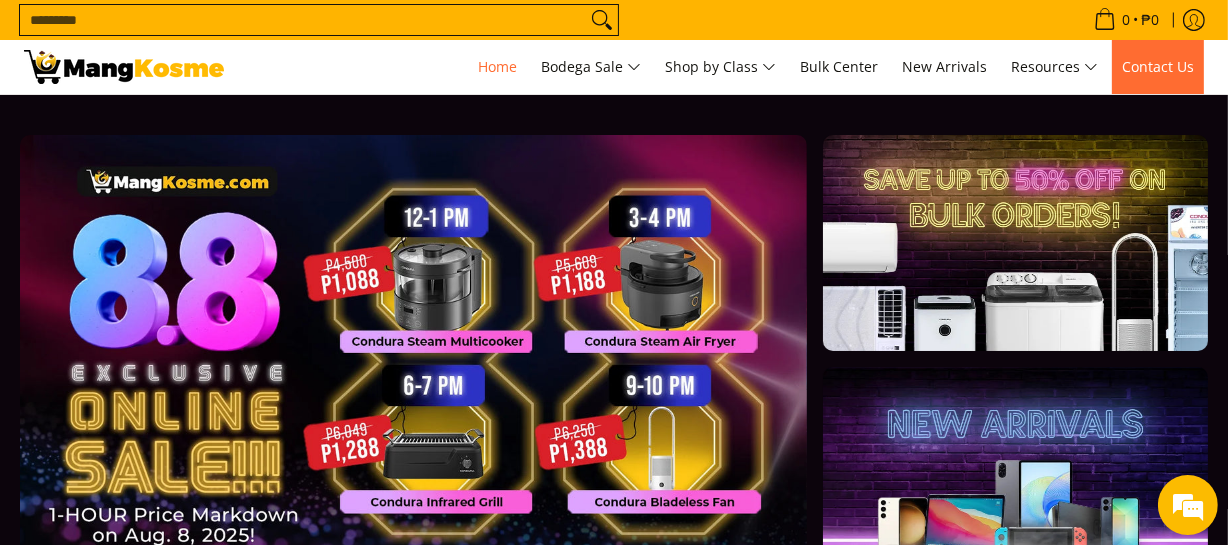 click on "Contact Us" at bounding box center [1158, 67] 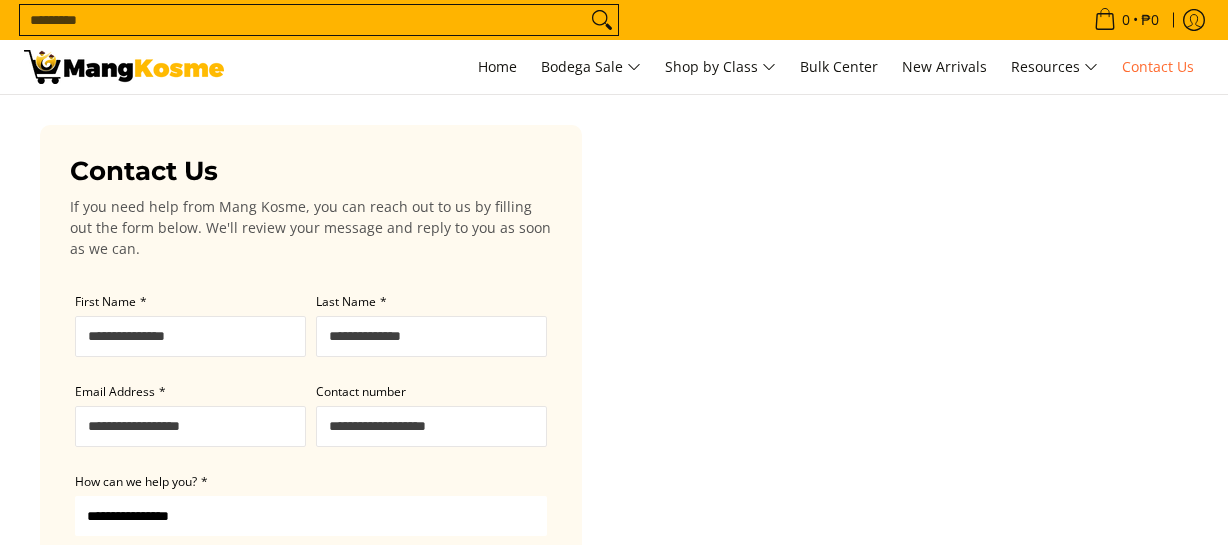 scroll, scrollTop: 0, scrollLeft: 0, axis: both 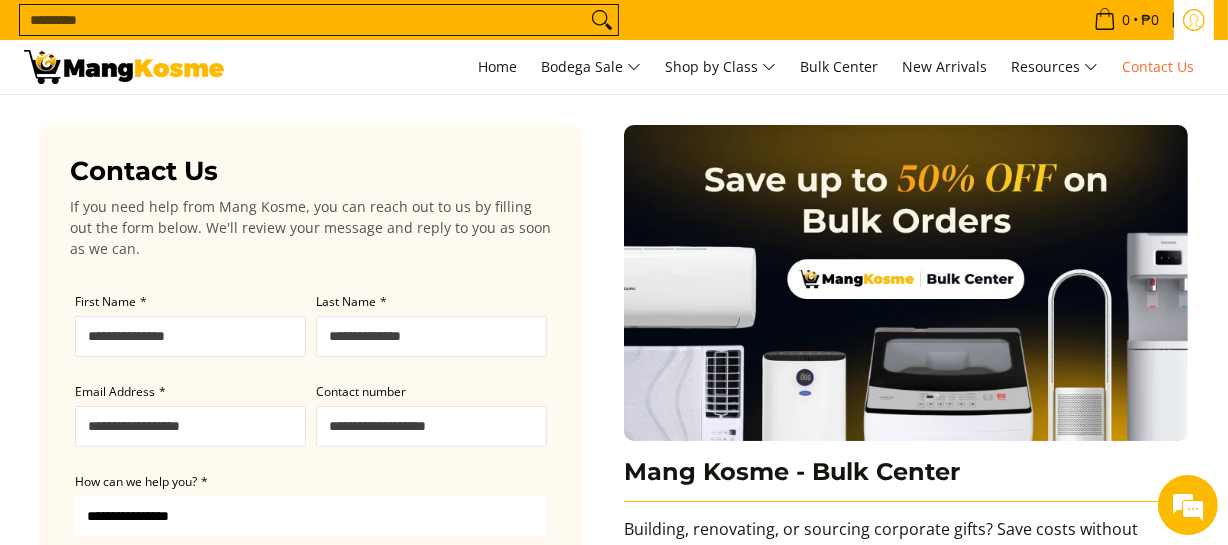 click 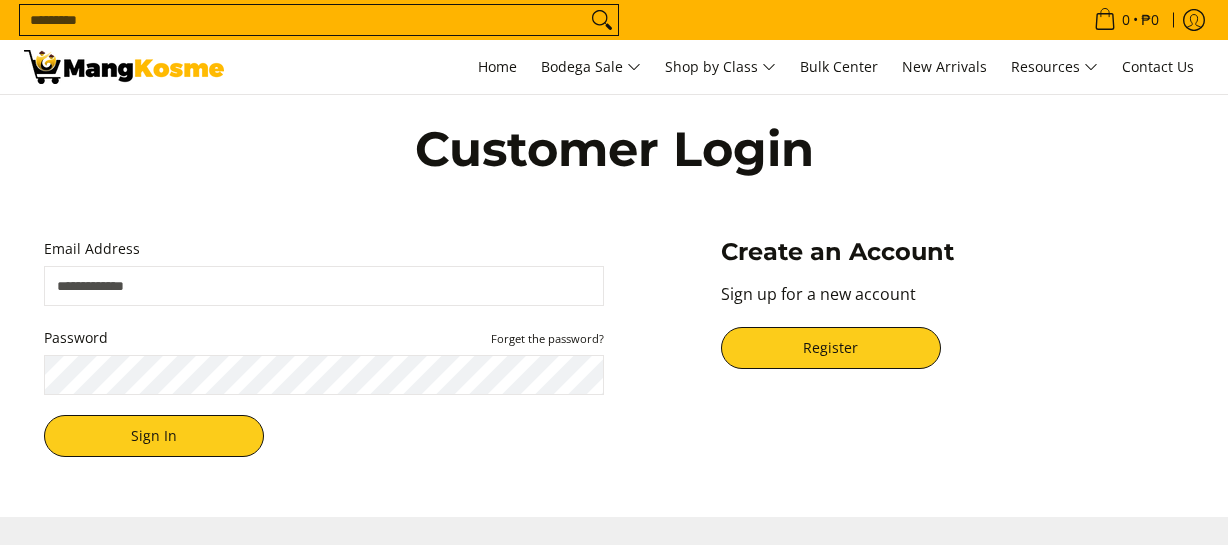 scroll, scrollTop: 0, scrollLeft: 0, axis: both 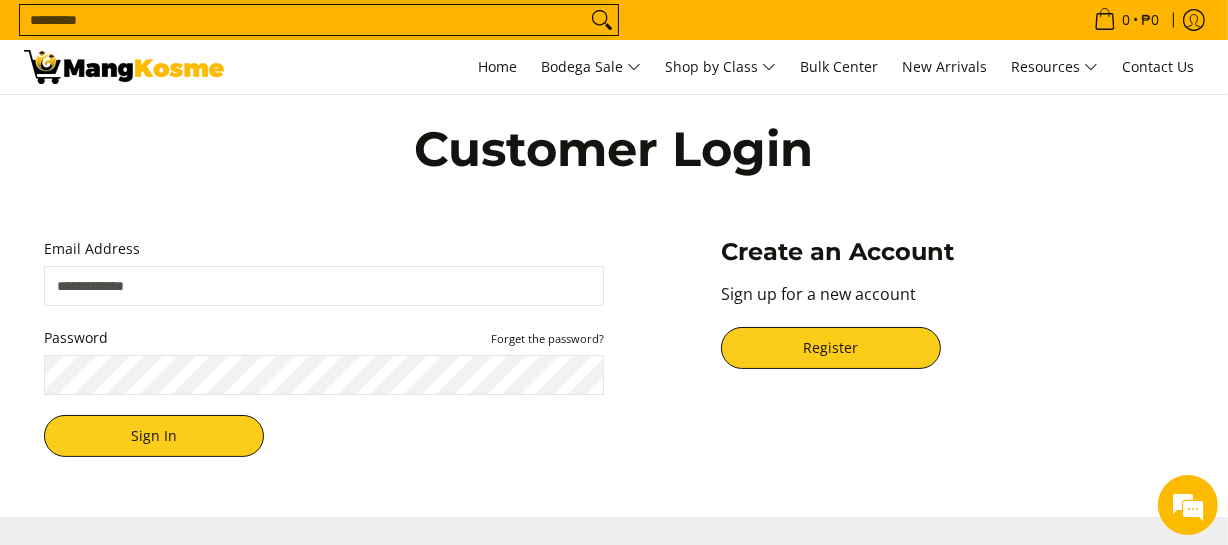 click on "Email Address" at bounding box center [324, 286] 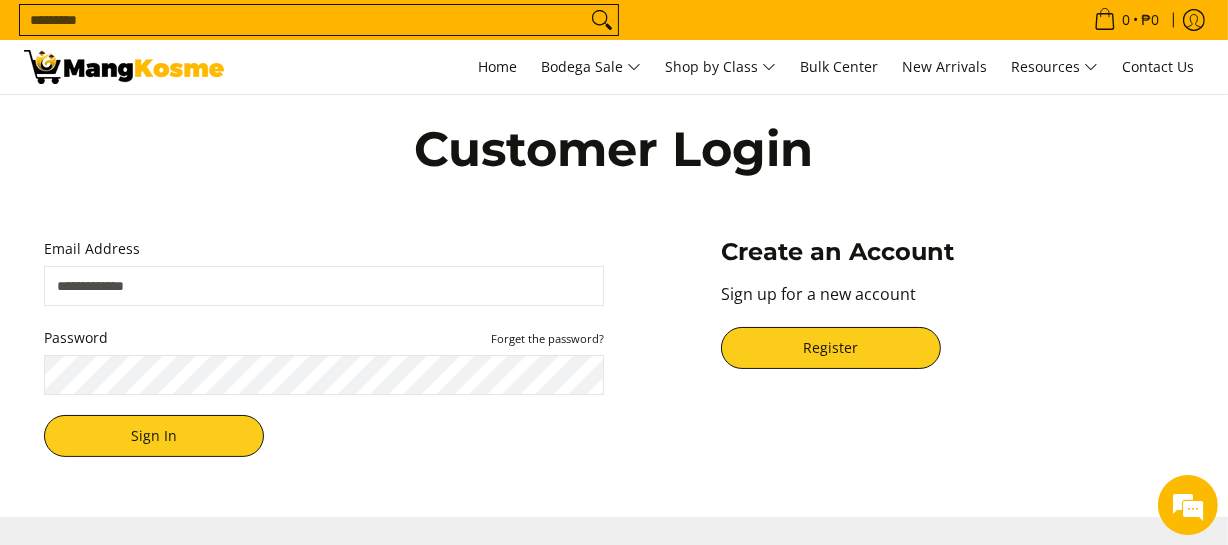 type on "**********" 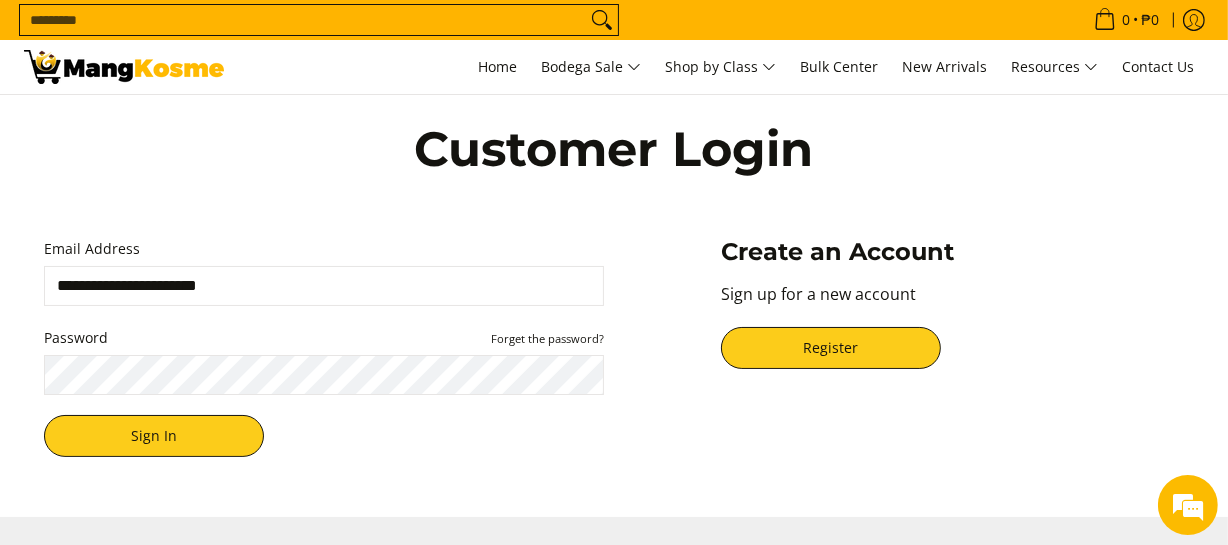 click on "Sign In" at bounding box center (154, 436) 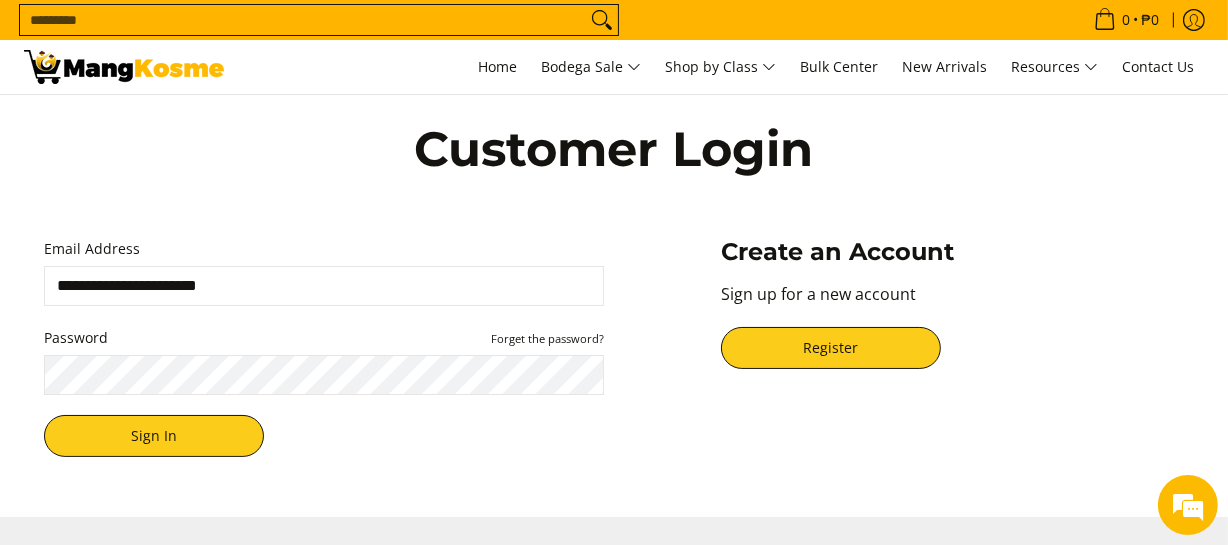scroll, scrollTop: 0, scrollLeft: 0, axis: both 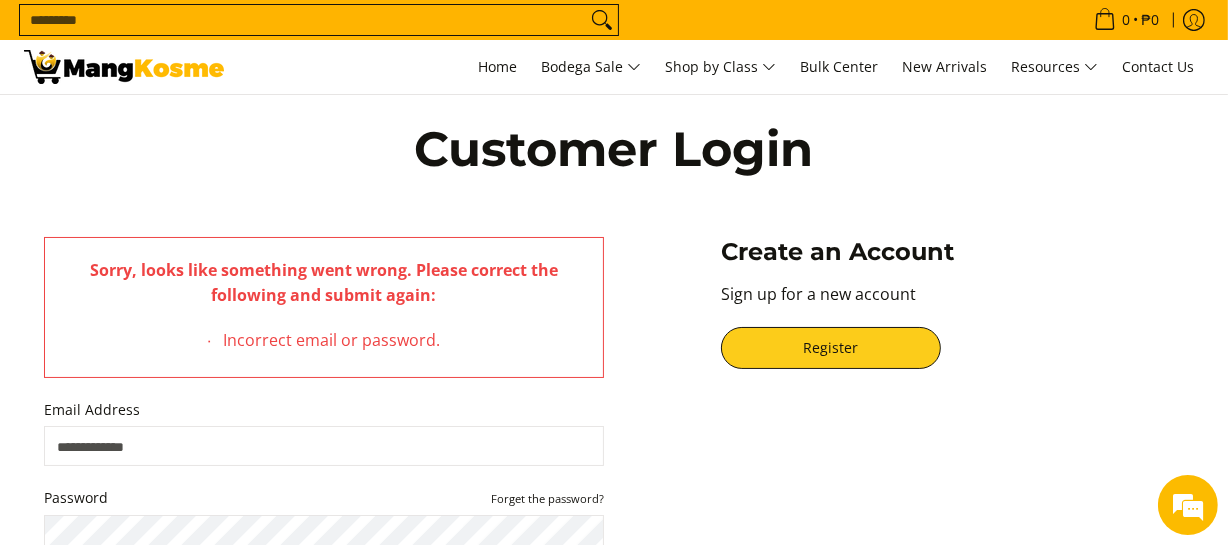 click on "Email Address" at bounding box center (324, 446) 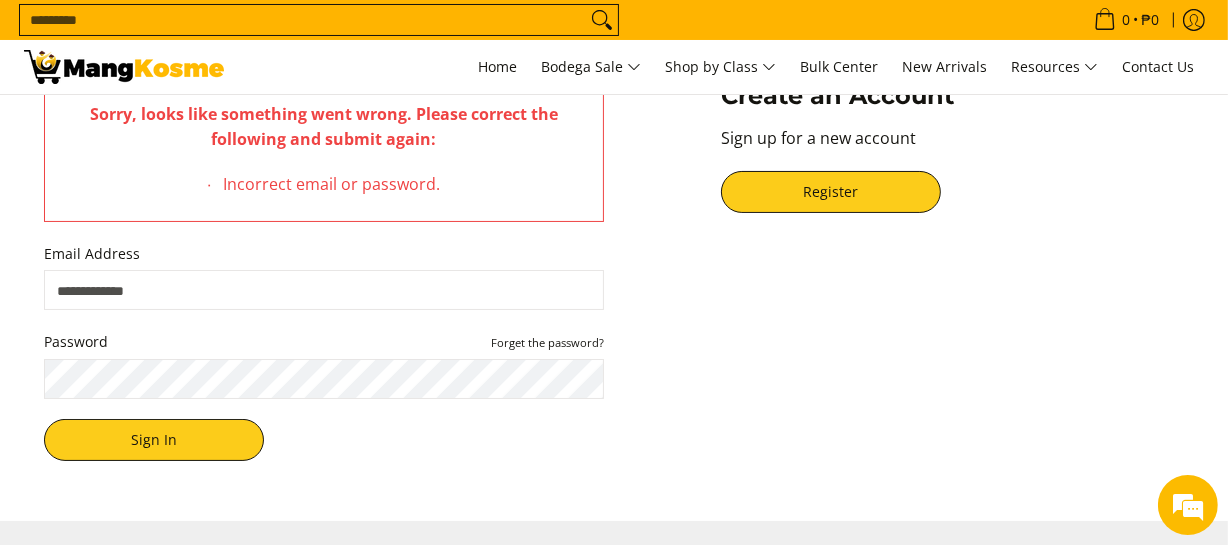 scroll, scrollTop: 158, scrollLeft: 0, axis: vertical 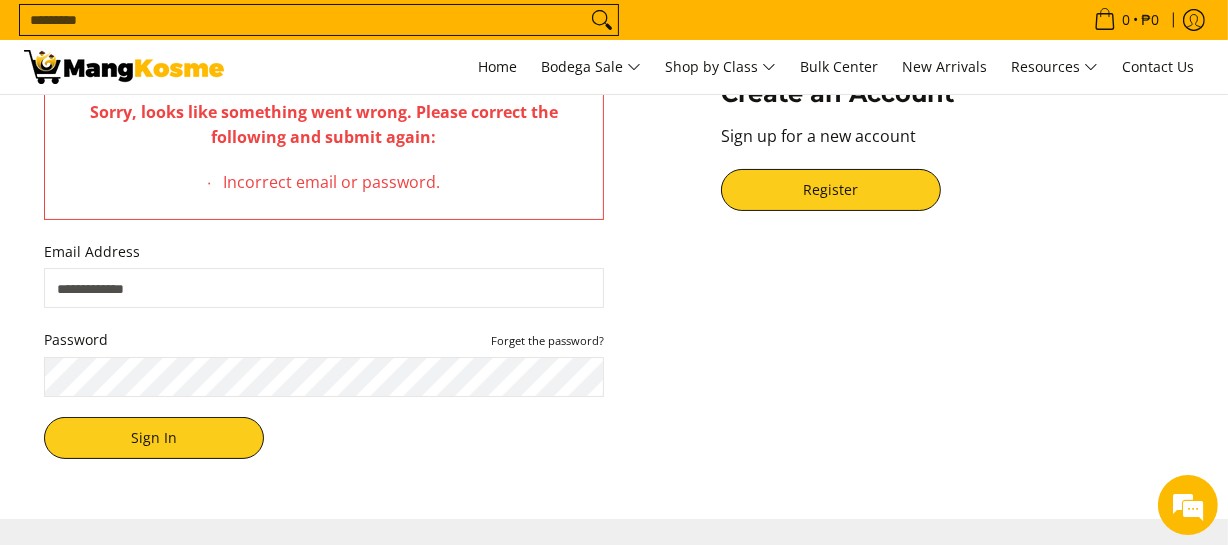 click on "Password Forget the password?" at bounding box center [324, 362] 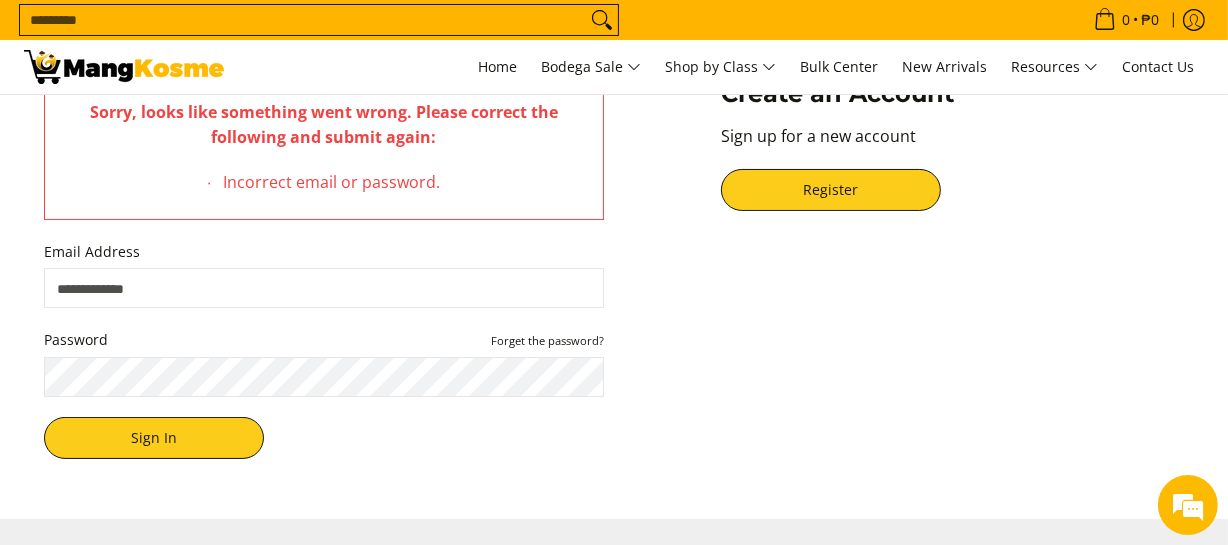 type on "**********" 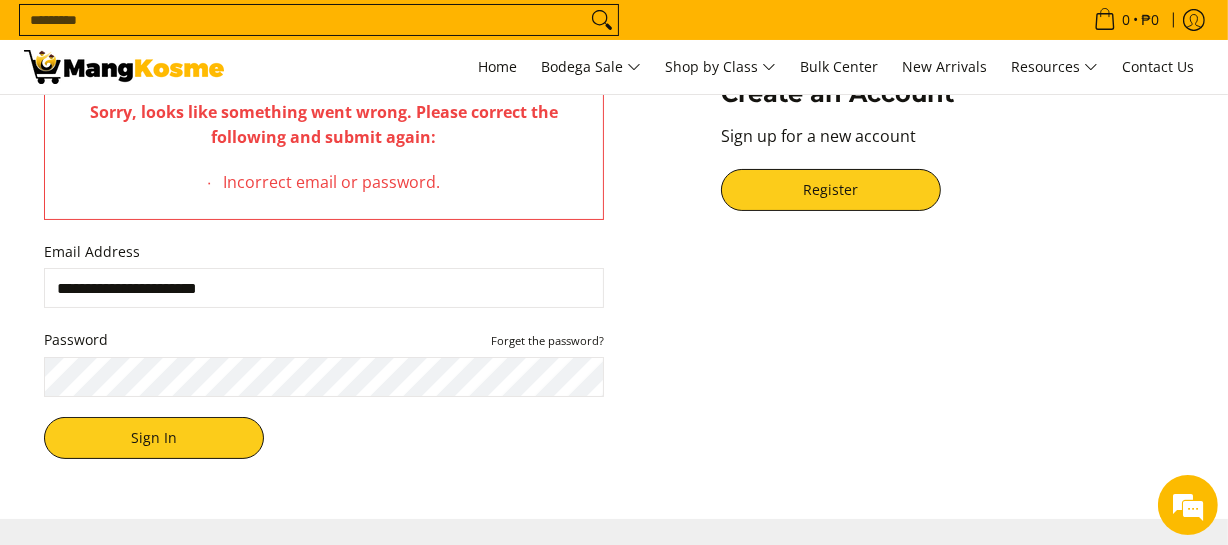 scroll, scrollTop: 0, scrollLeft: 0, axis: both 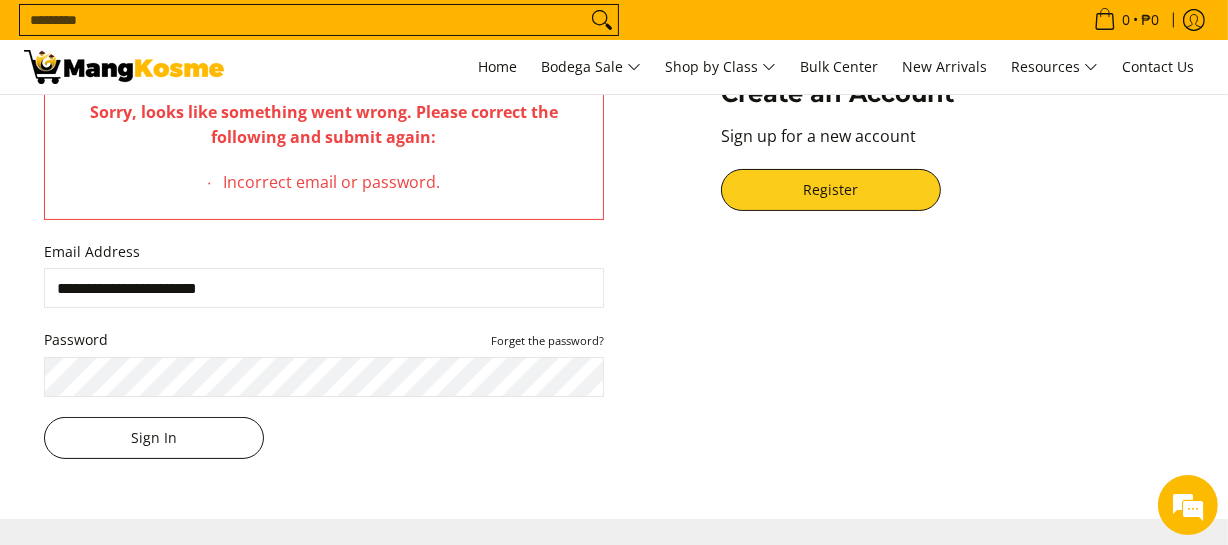 click on "Sign In" at bounding box center [154, 438] 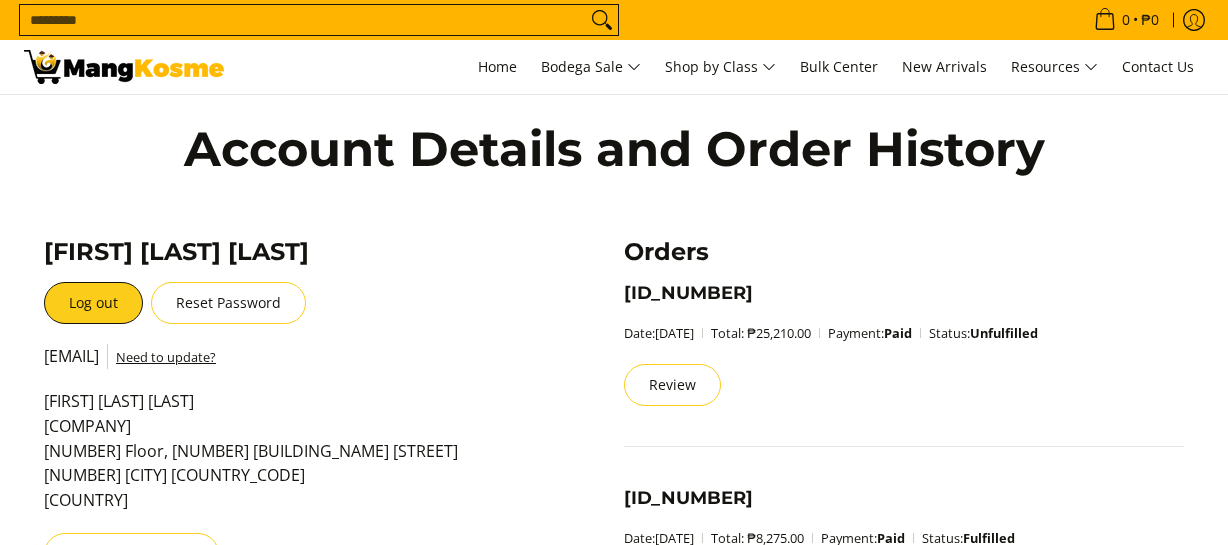scroll, scrollTop: 0, scrollLeft: 0, axis: both 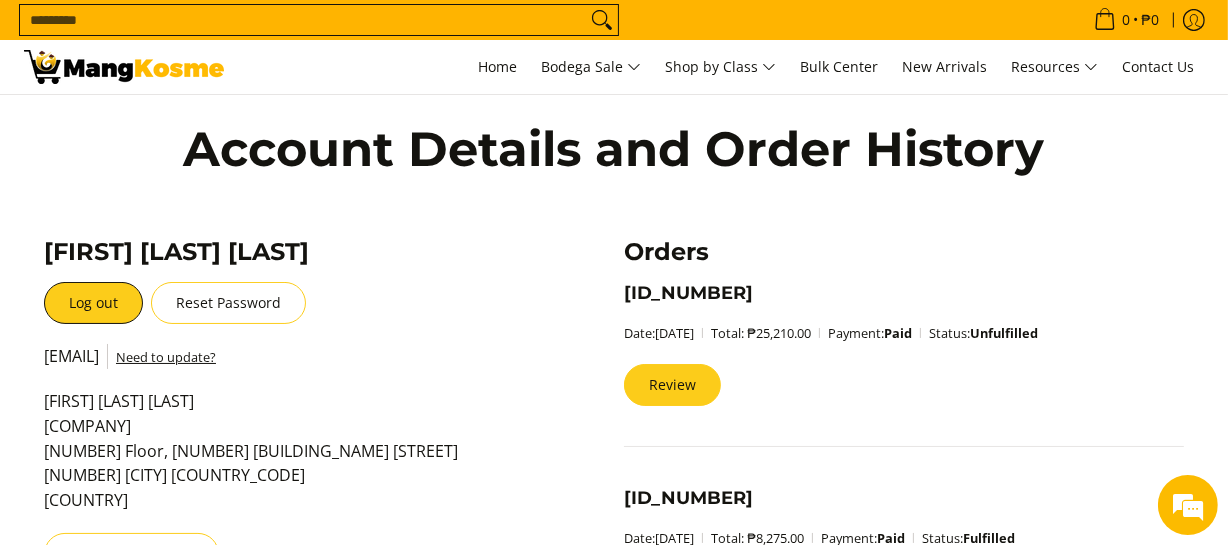 click on "Review" at bounding box center [672, 385] 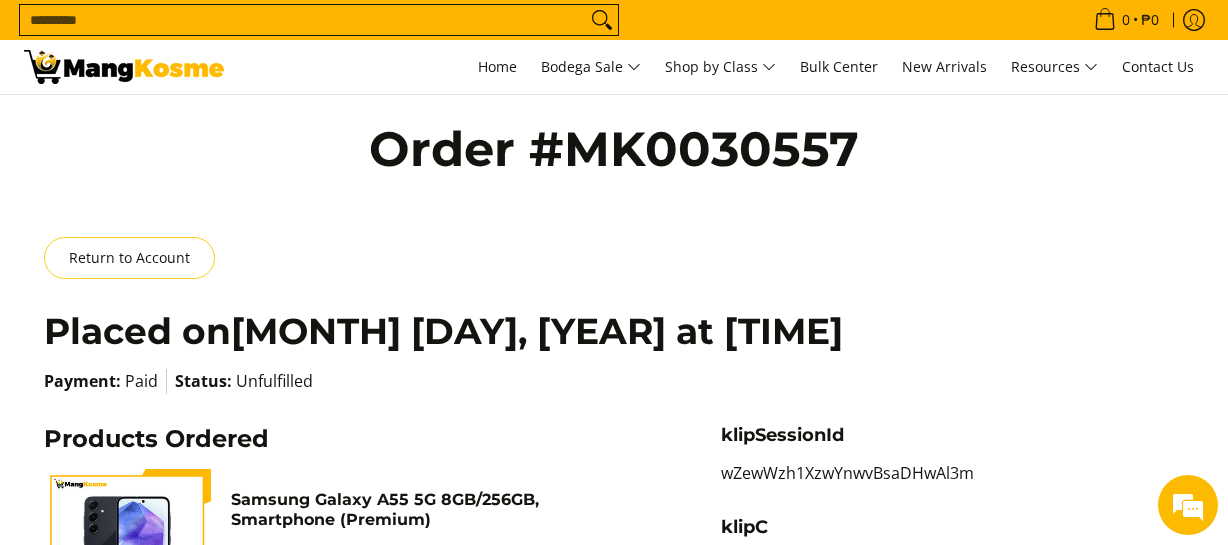 scroll, scrollTop: 0, scrollLeft: 0, axis: both 